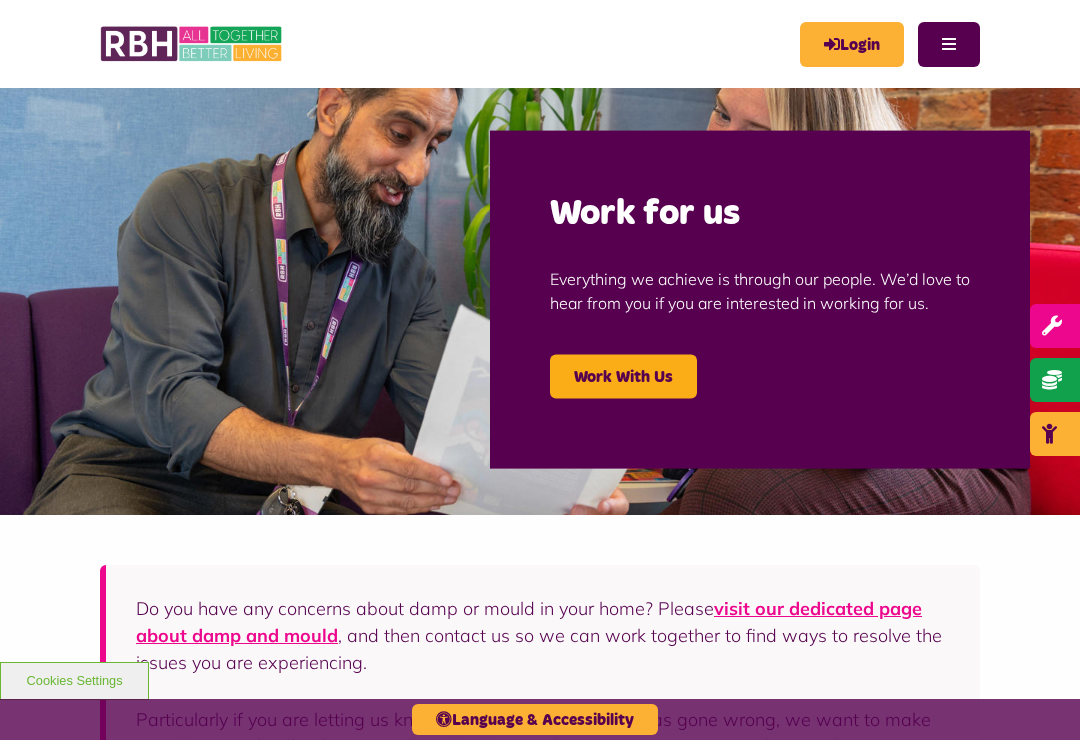 scroll, scrollTop: 0, scrollLeft: 0, axis: both 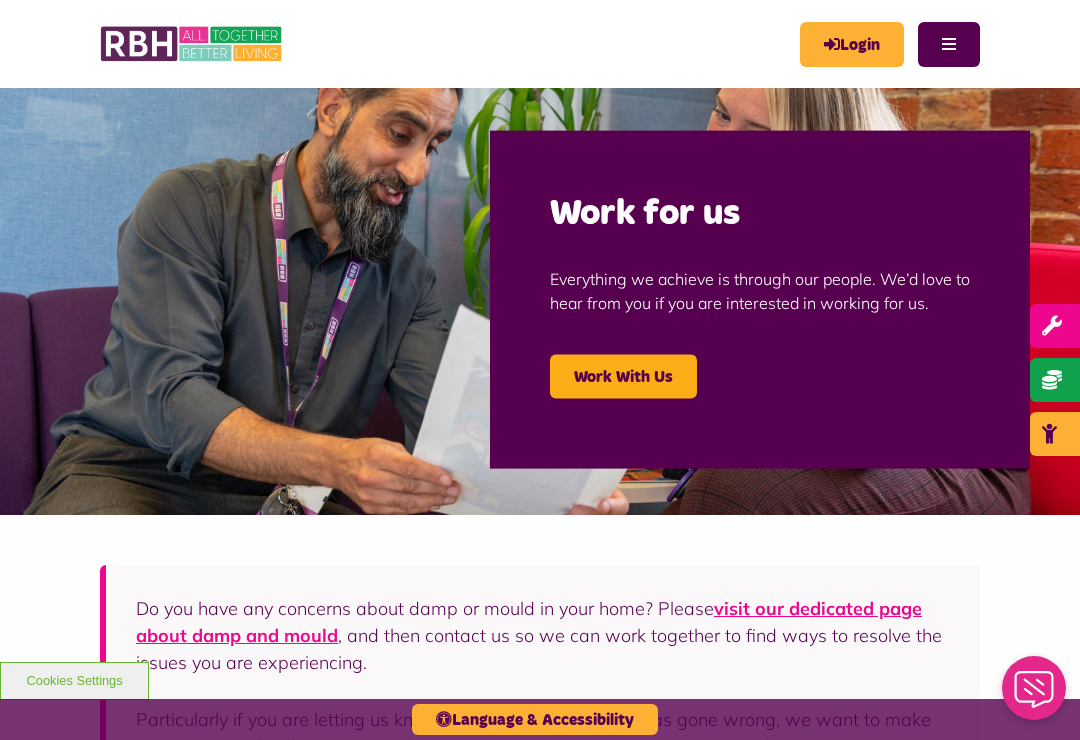 click on "Login" at bounding box center (852, 44) 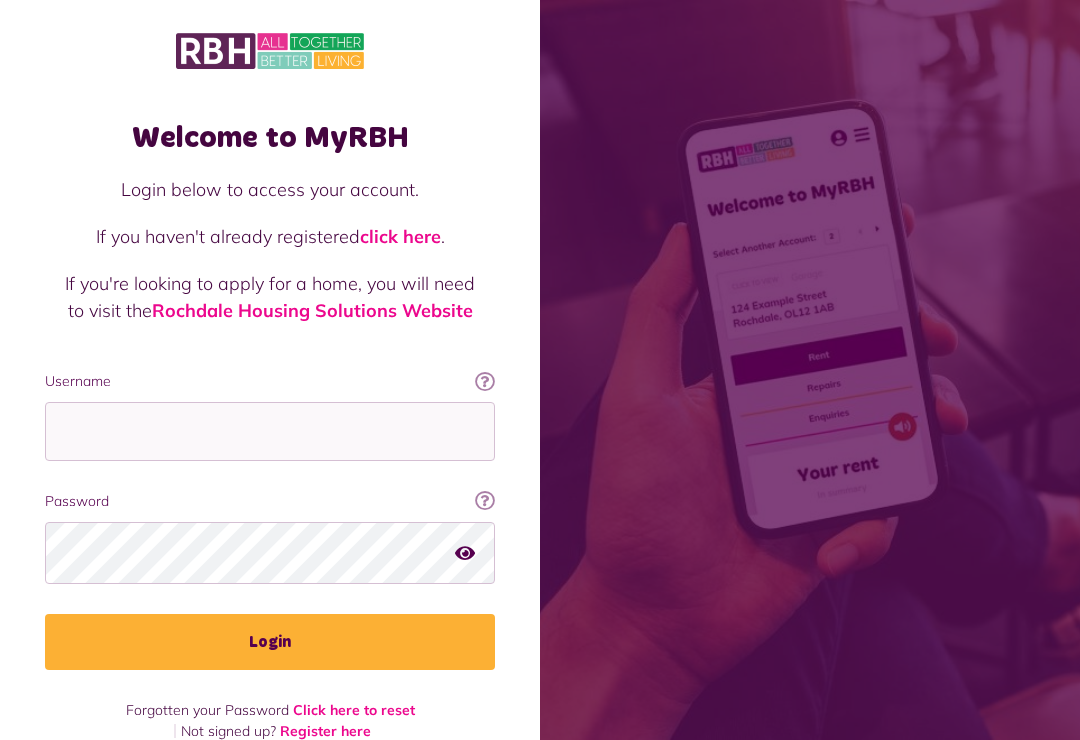 scroll, scrollTop: 0, scrollLeft: 0, axis: both 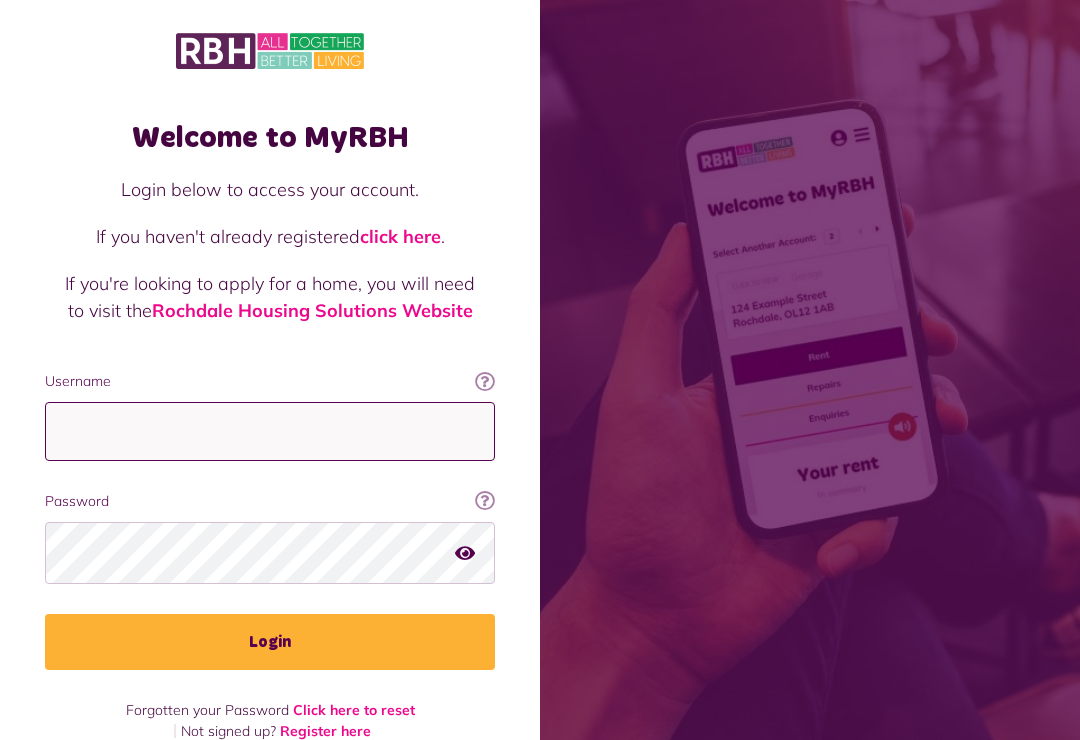 click on "Username" at bounding box center (270, 431) 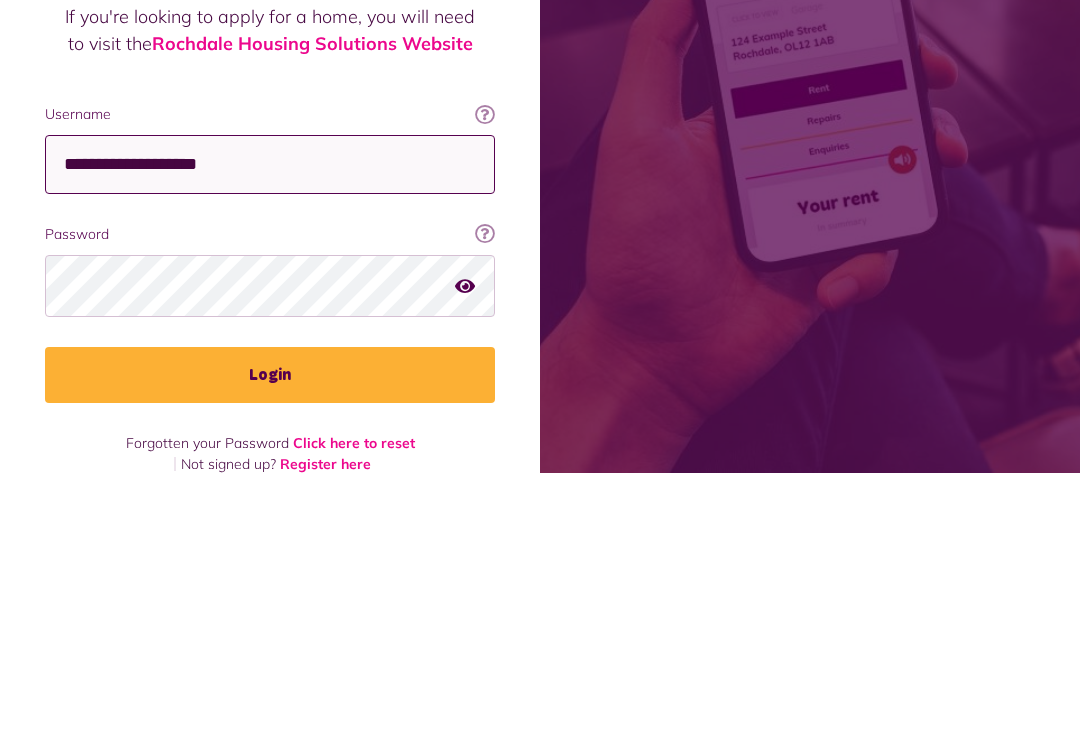 type on "**********" 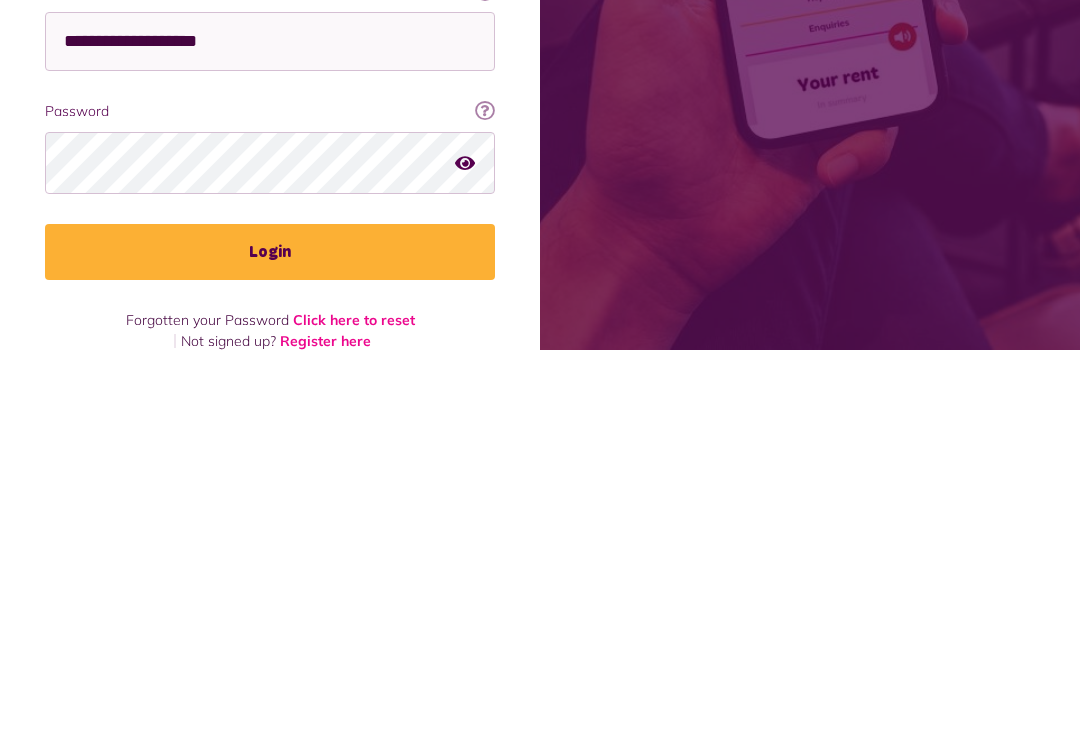 click on "Login" at bounding box center [270, 642] 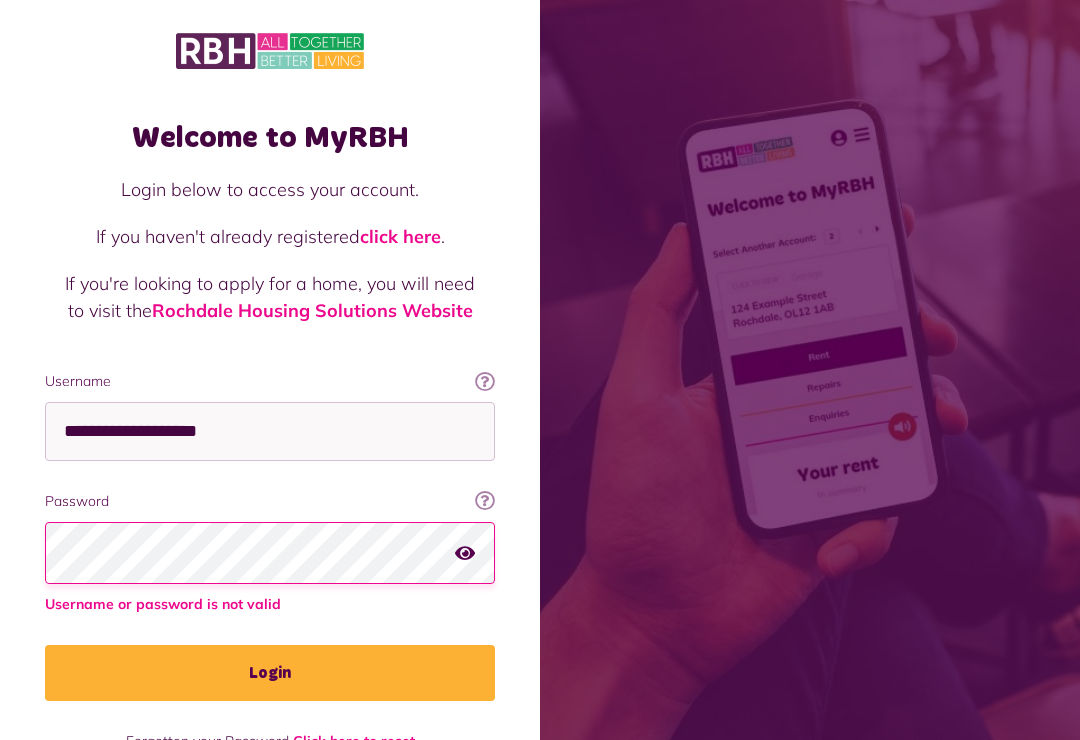 scroll, scrollTop: 0, scrollLeft: 0, axis: both 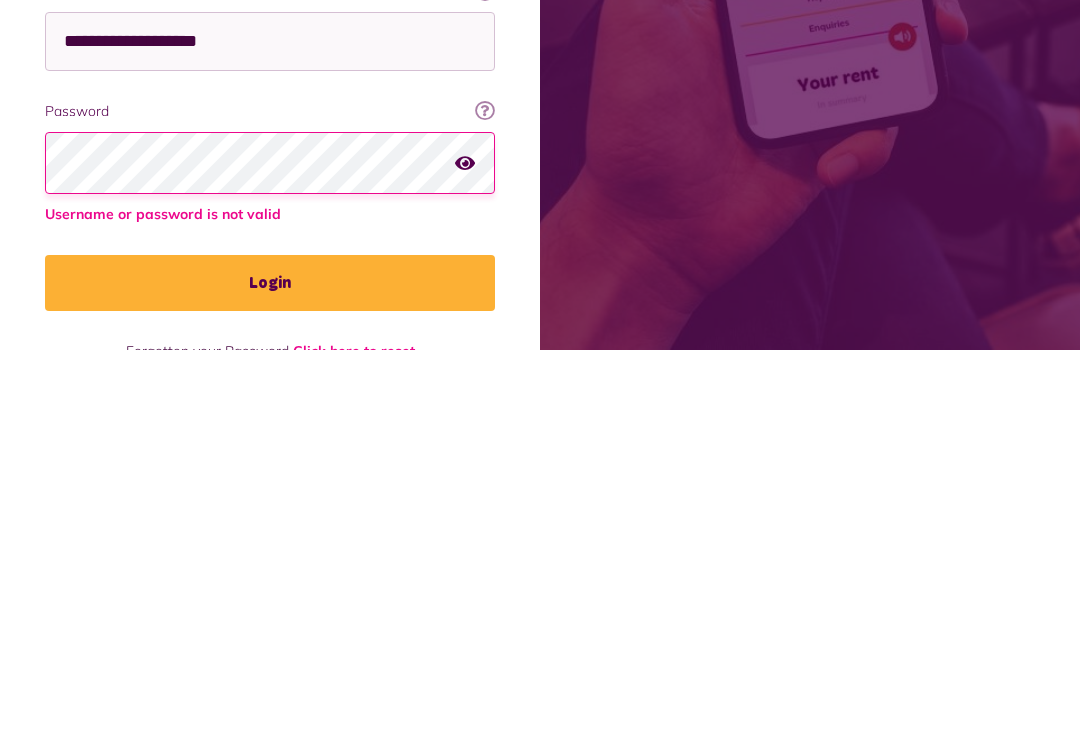 click on "Login" at bounding box center (270, 673) 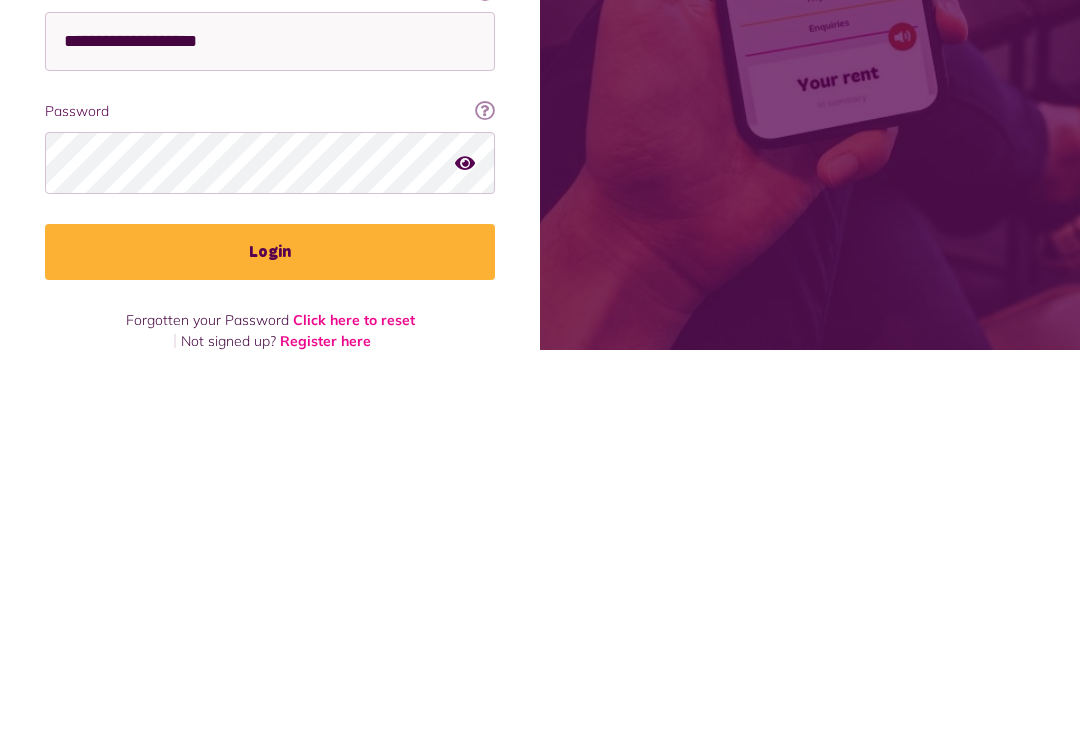 scroll, scrollTop: 35, scrollLeft: 0, axis: vertical 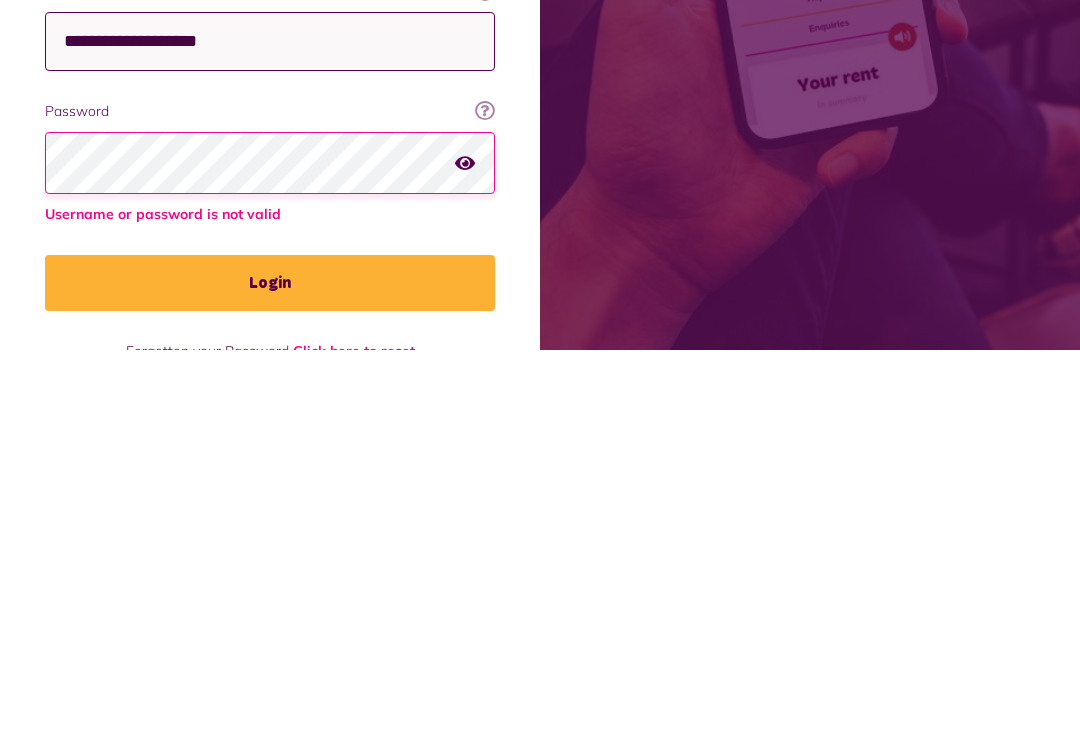 click on "**********" at bounding box center (270, 431) 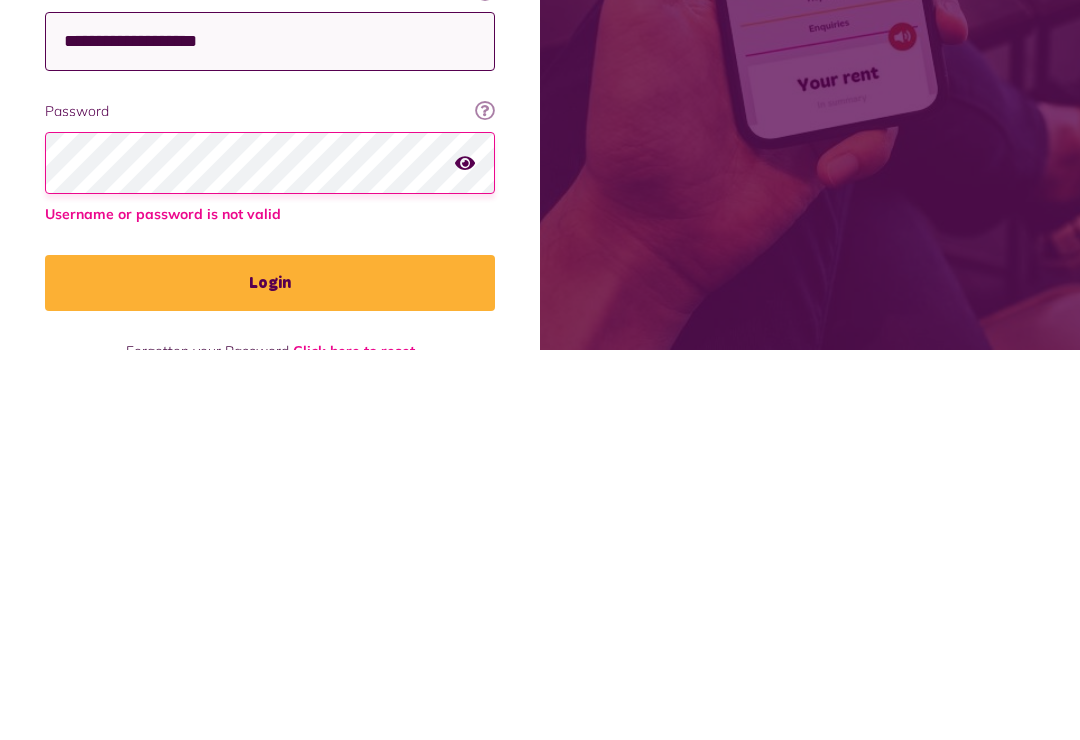 click on "**********" at bounding box center (270, 431) 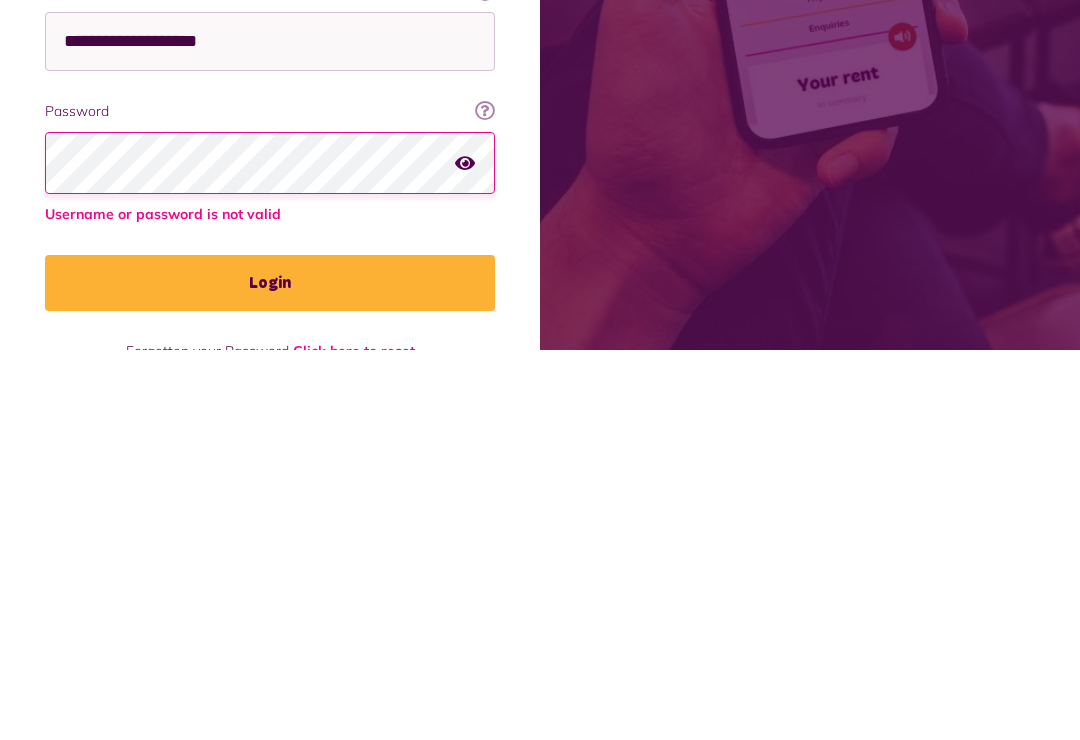 click on "**********" at bounding box center (270, 436) 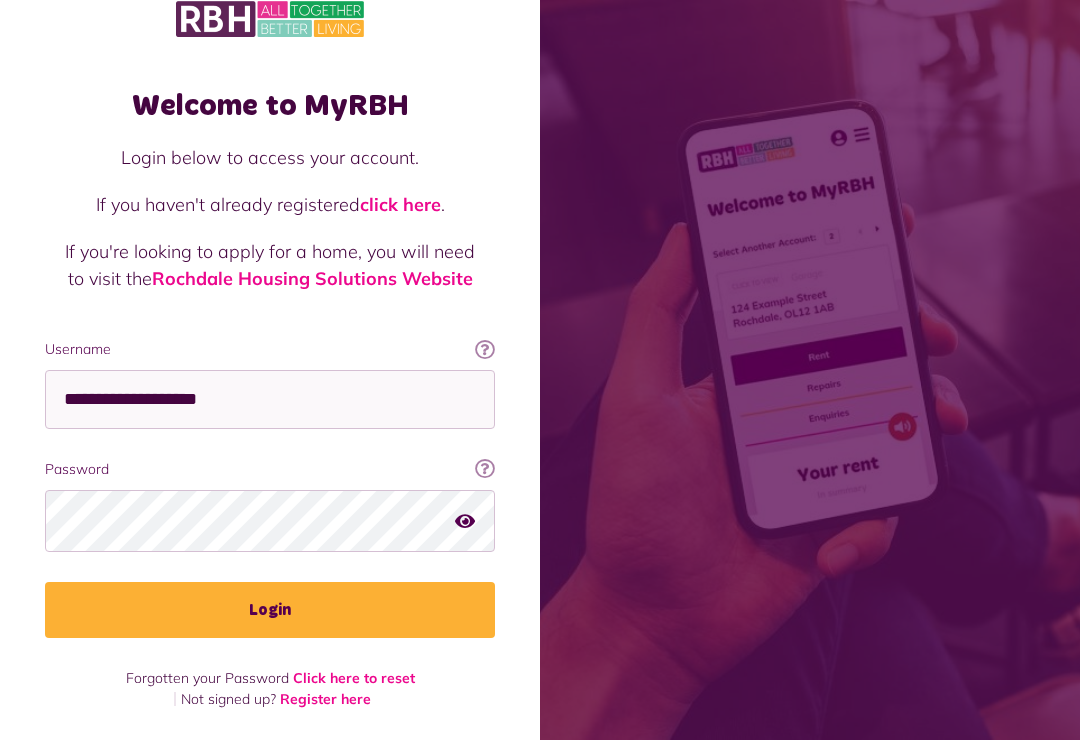 click on "Login" at bounding box center (270, 610) 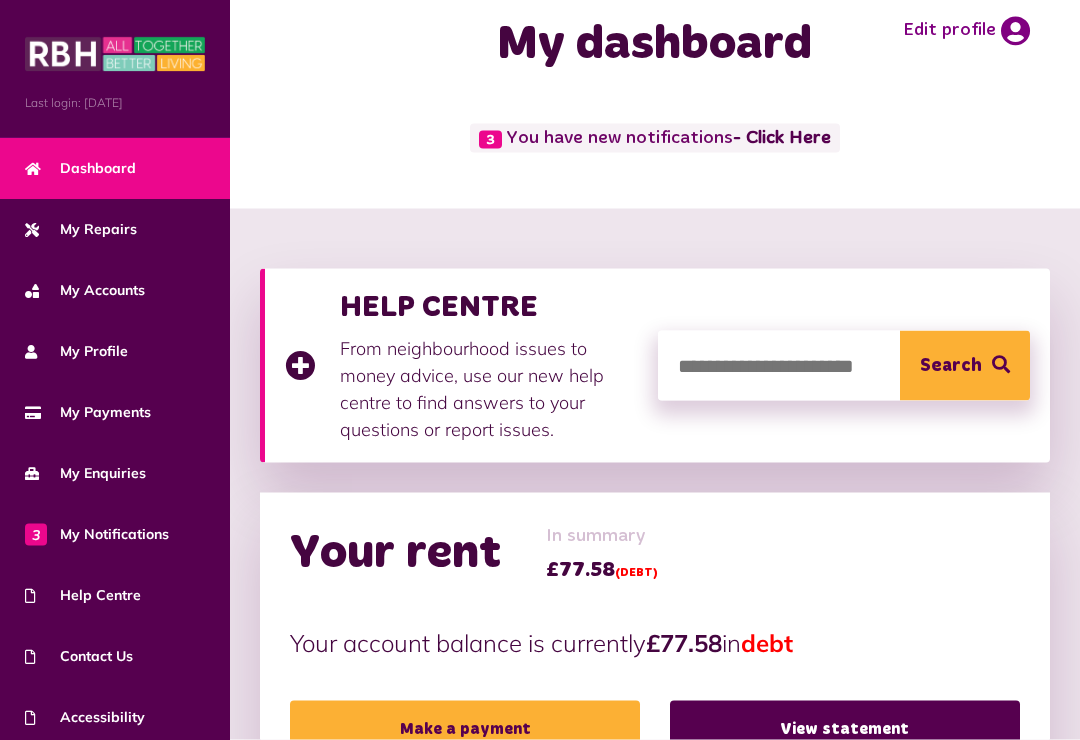 scroll, scrollTop: 36, scrollLeft: 0, axis: vertical 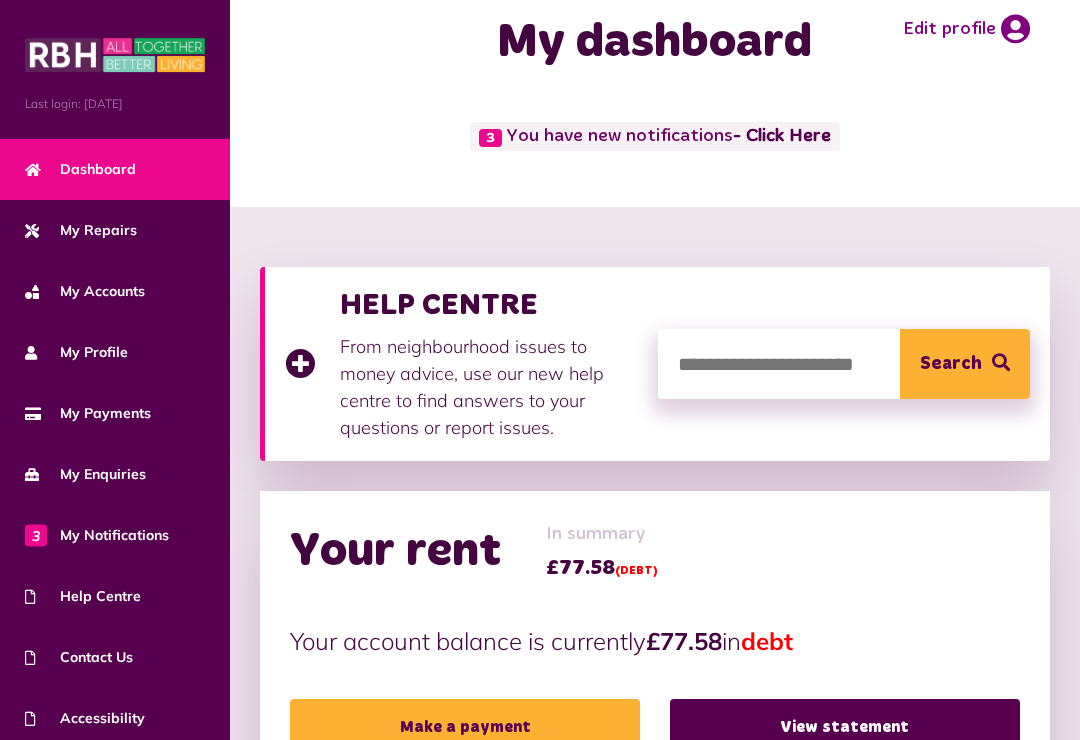 click on "- Click Here" at bounding box center (782, 137) 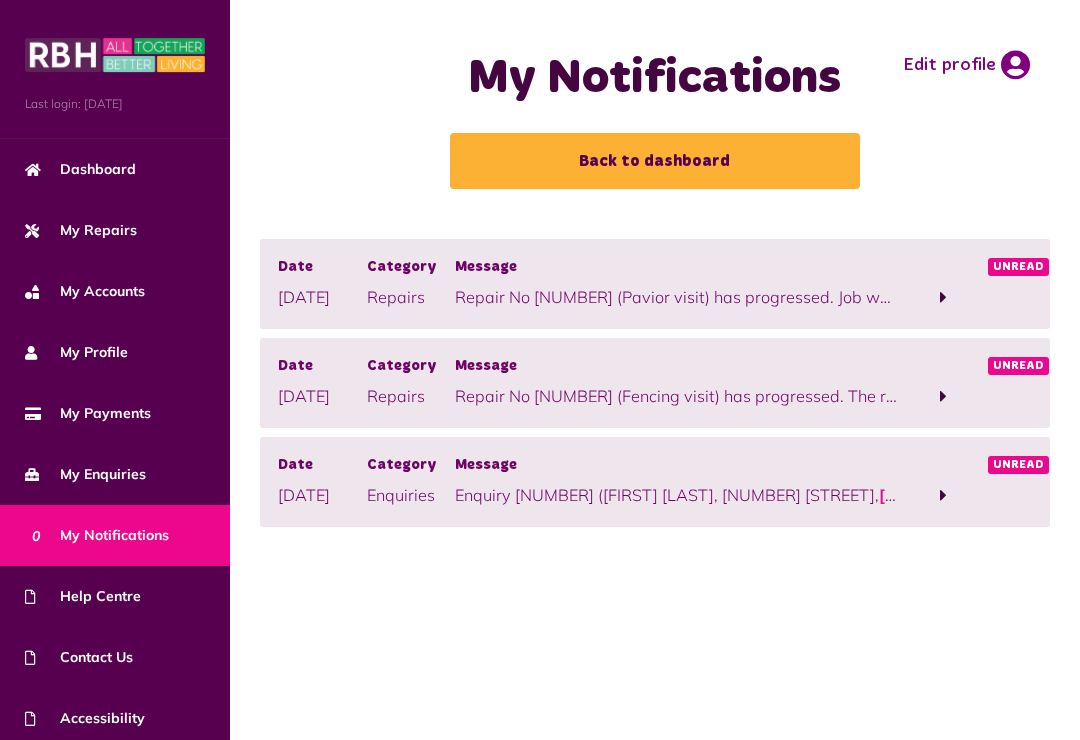 scroll, scrollTop: 0, scrollLeft: 0, axis: both 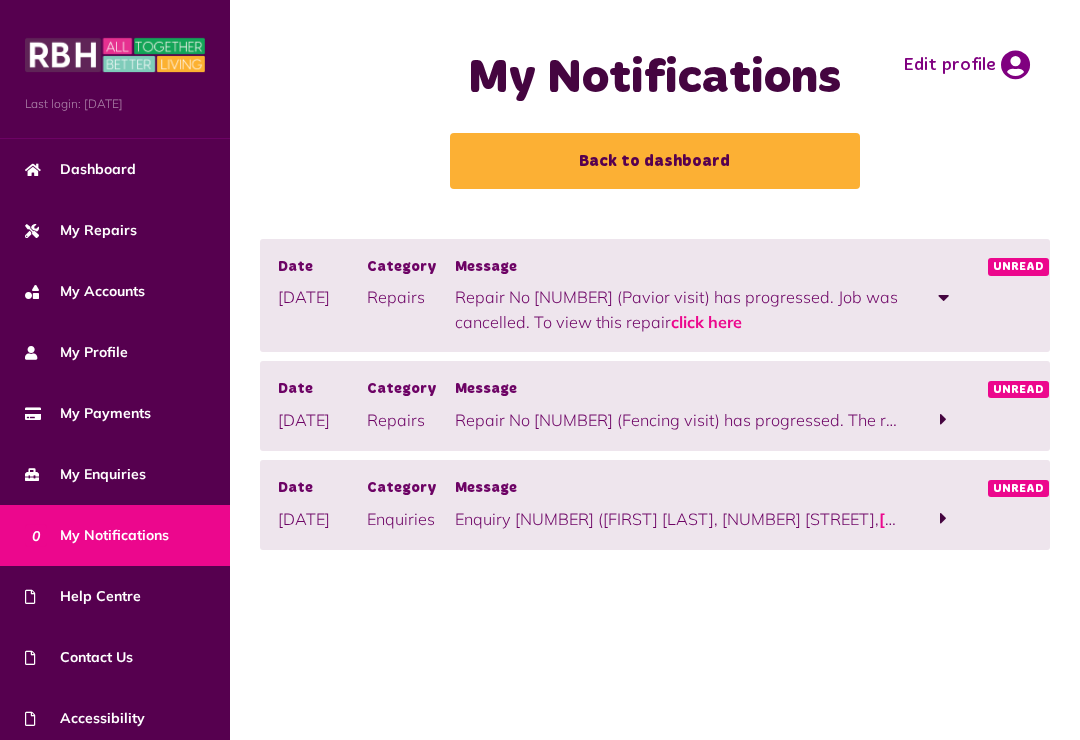 click at bounding box center (943, 419) 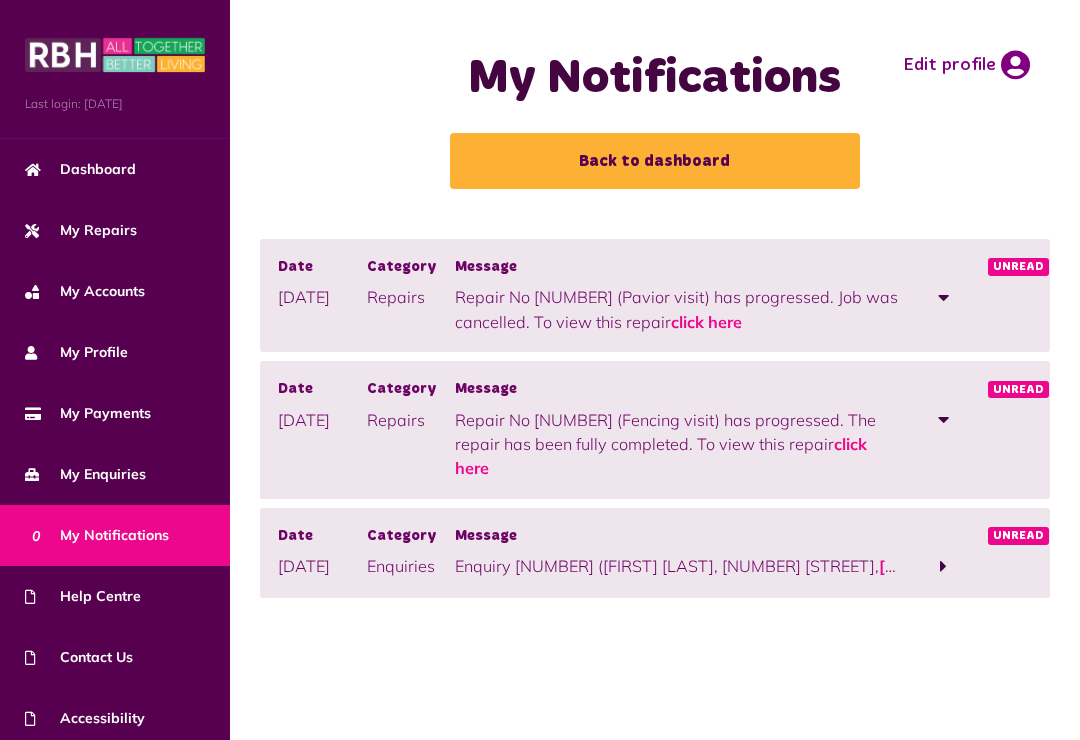 click at bounding box center [943, 566] 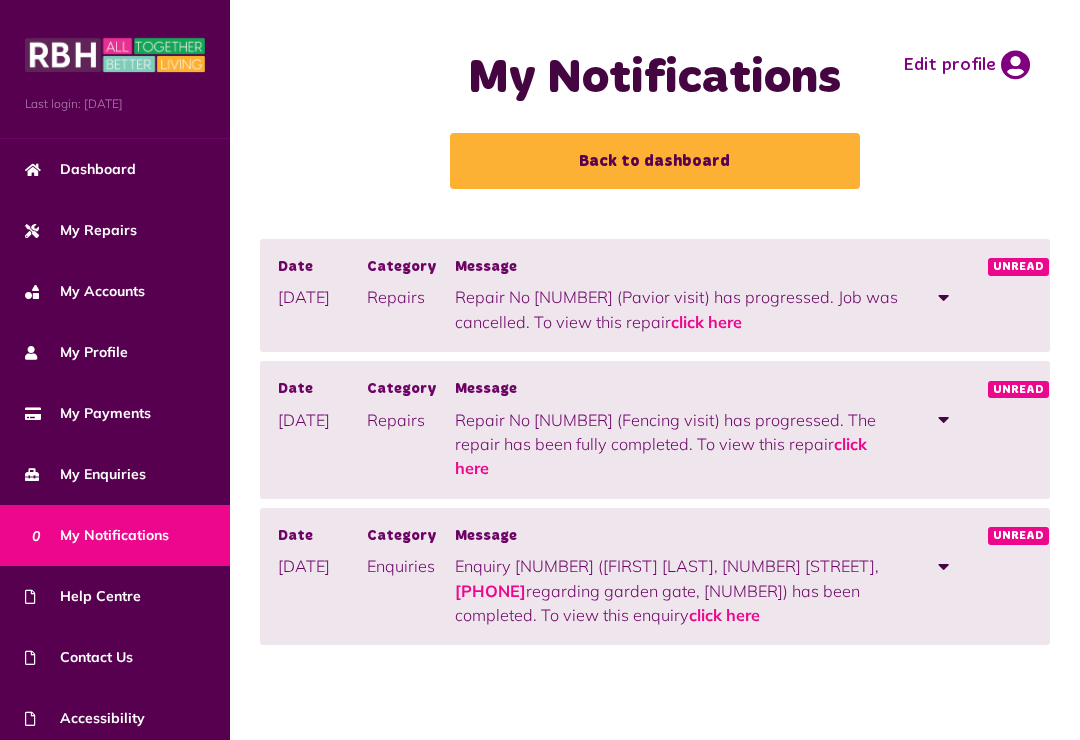 click on "click here" at bounding box center [706, 322] 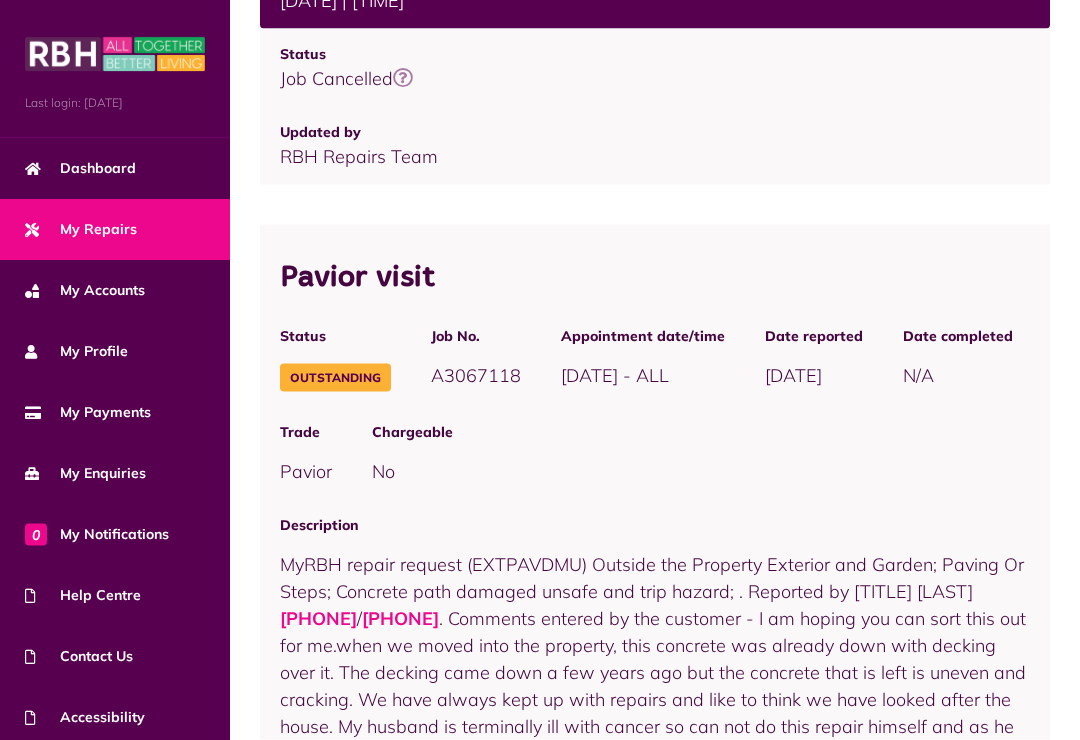 scroll, scrollTop: 1459, scrollLeft: 0, axis: vertical 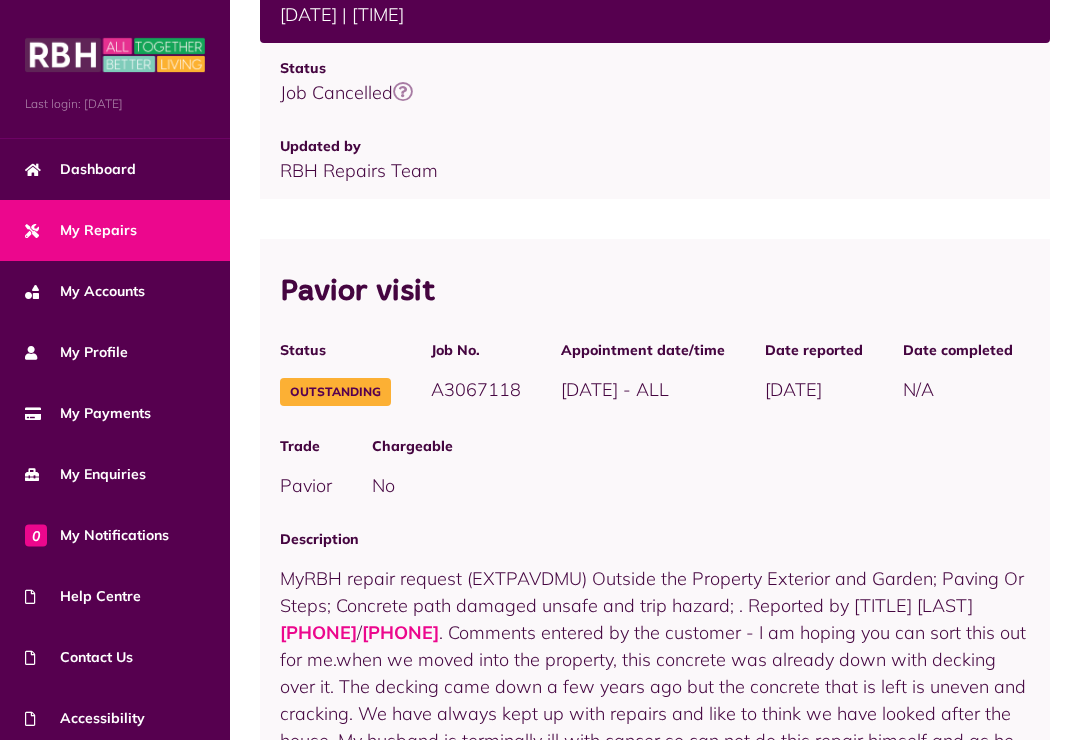 click on "Job Cancelled
Repair status
Job was cancelled
Ok got it!" at bounding box center [655, 82] 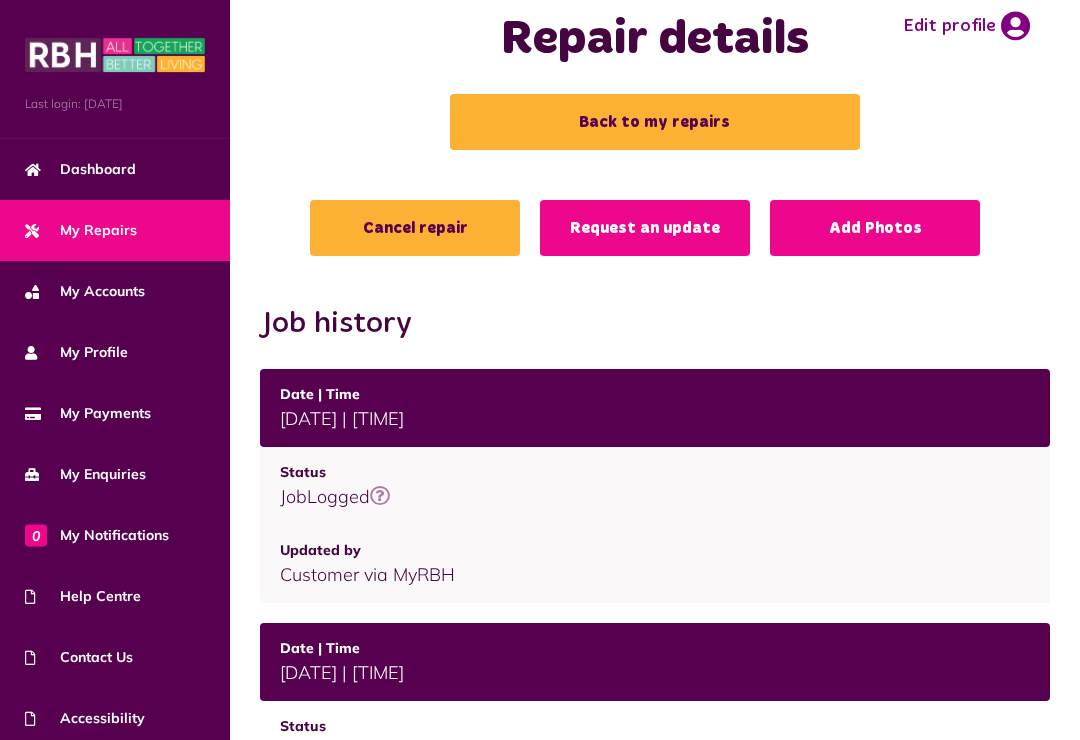 scroll, scrollTop: 37, scrollLeft: 0, axis: vertical 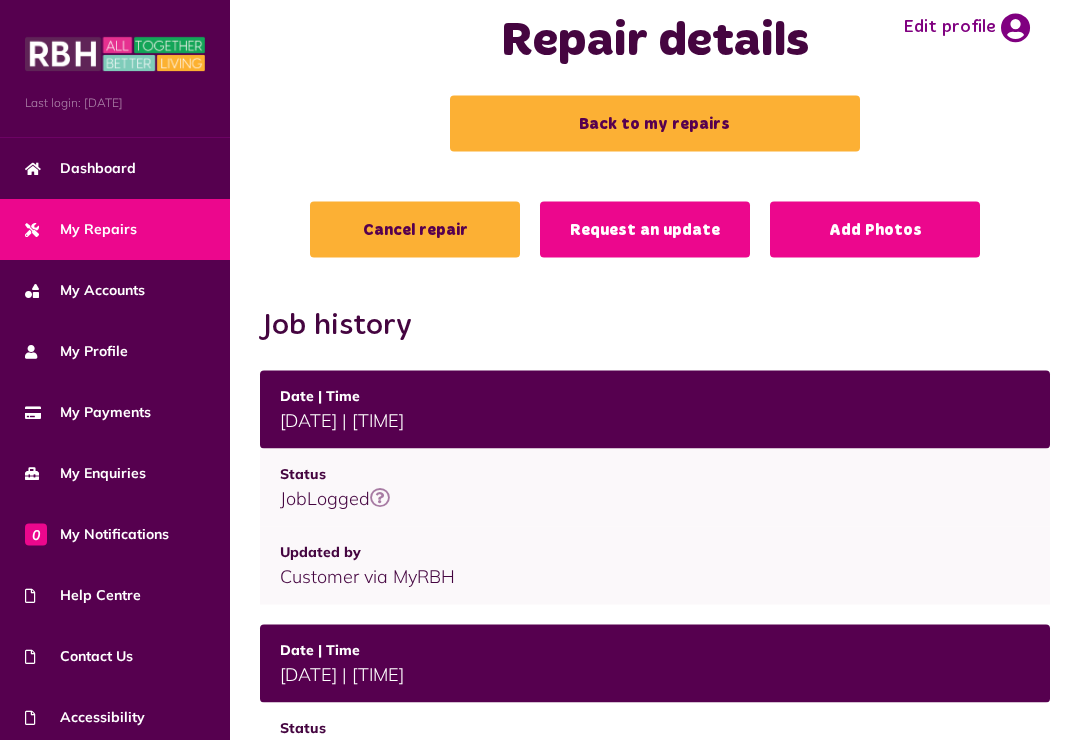click on "Request an update" at bounding box center (645, 230) 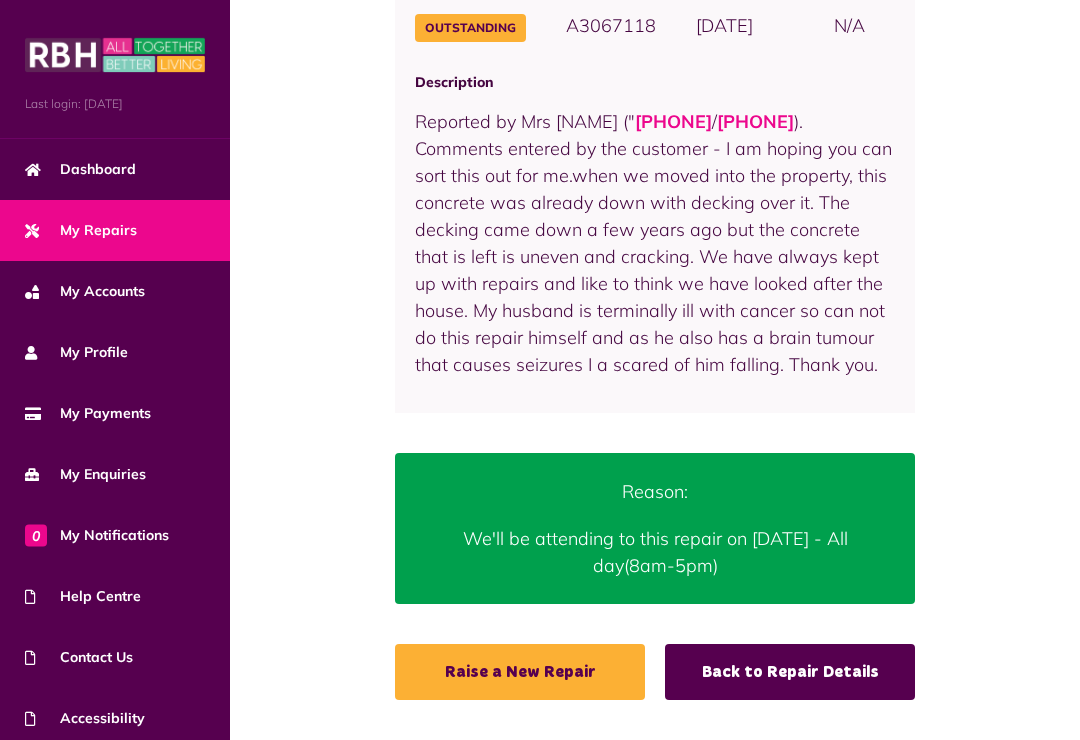 scroll, scrollTop: 412, scrollLeft: 0, axis: vertical 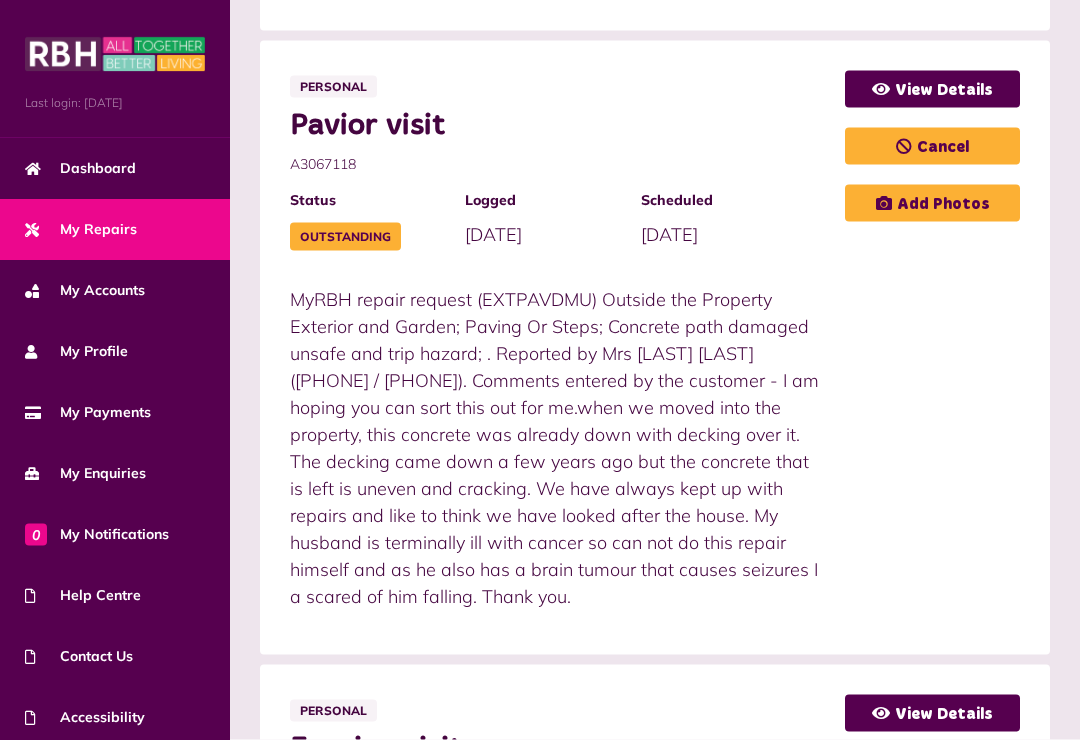 click on "View Details" at bounding box center (932, 89) 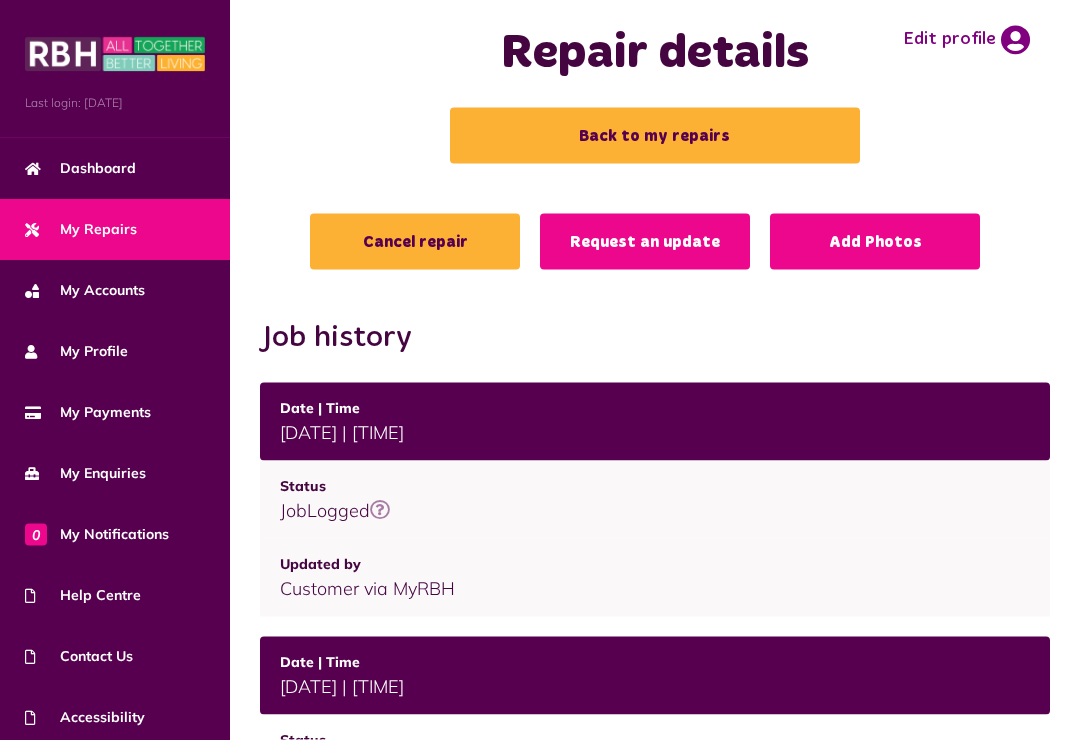 scroll, scrollTop: 0, scrollLeft: 0, axis: both 